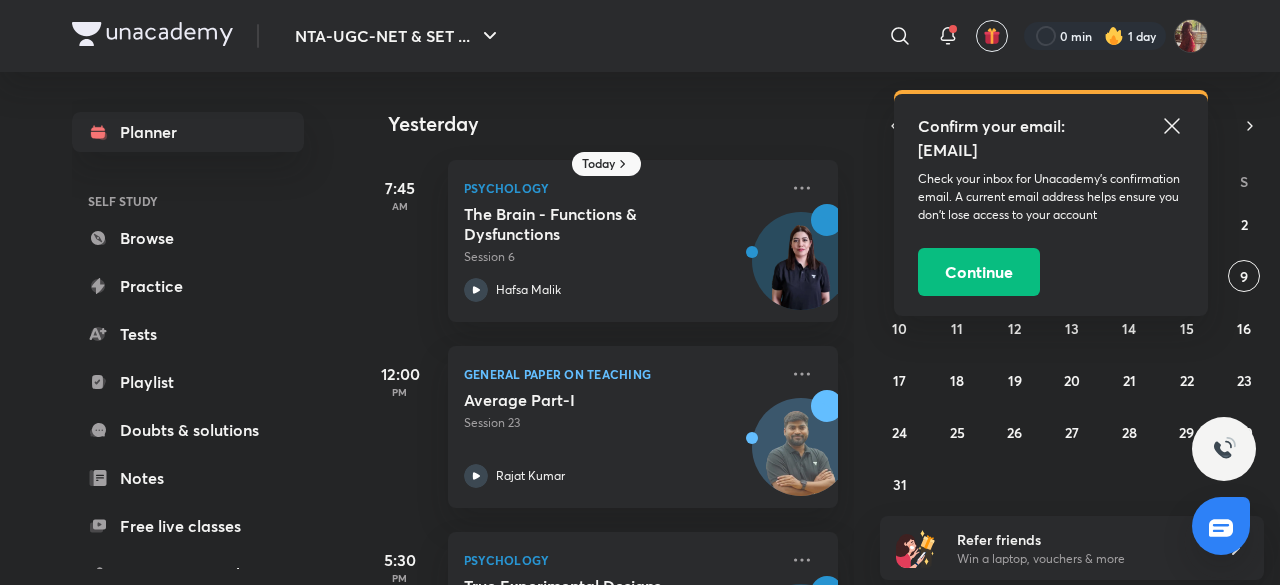scroll, scrollTop: 0, scrollLeft: 0, axis: both 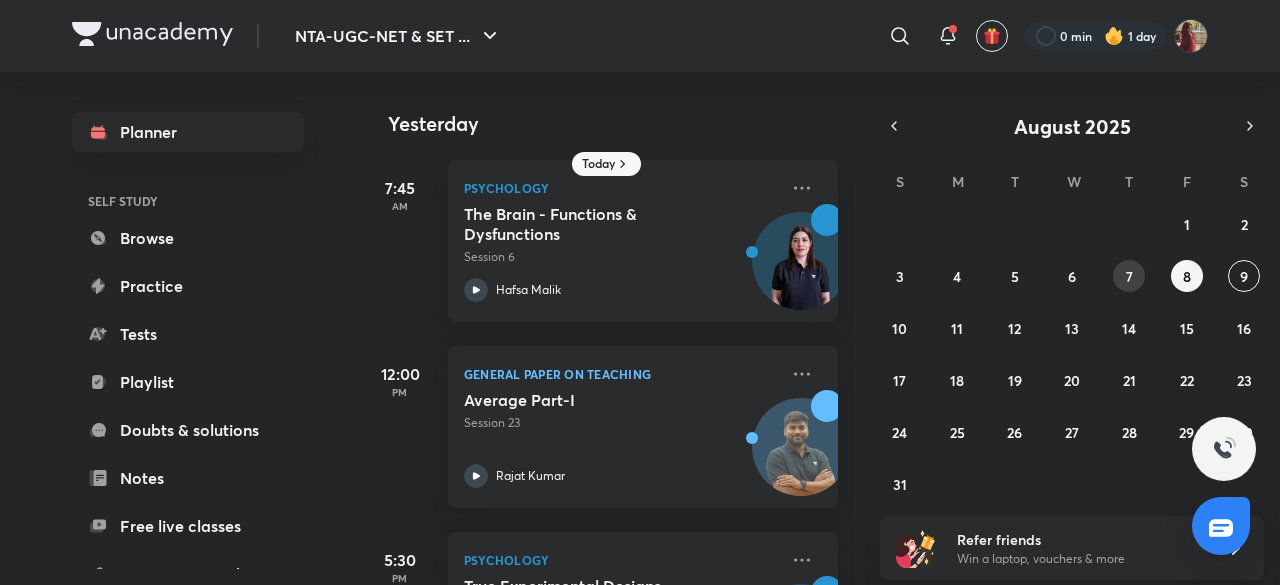 click on "27 28 29 30 31 1 2 3 4 5 6 7 8 9 10 11 12 13 14 15 16 17 18 19 20 21 22 23 24 25 26 27 28 29 30 31 1 2 3 4 5 6" at bounding box center (1072, 354) 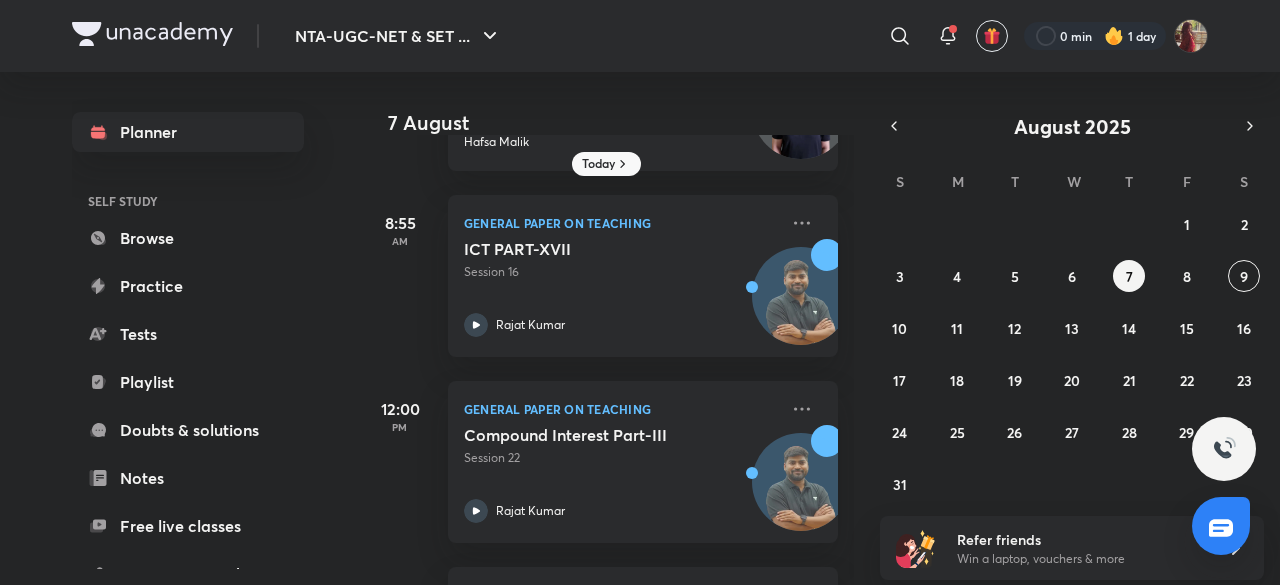 scroll, scrollTop: 152, scrollLeft: 0, axis: vertical 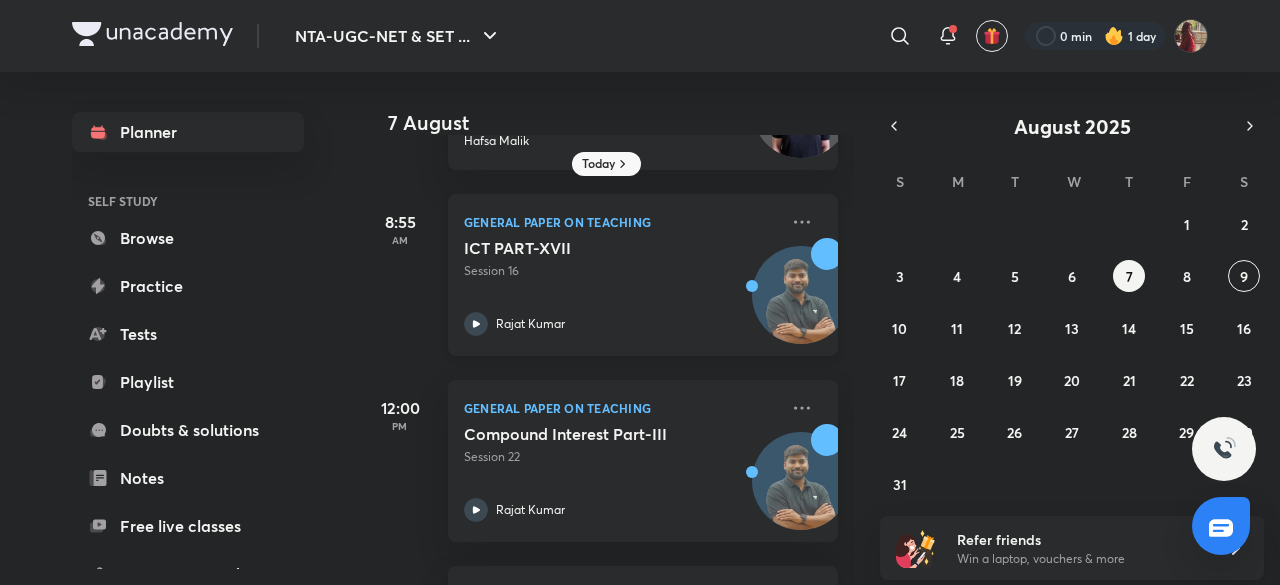 click 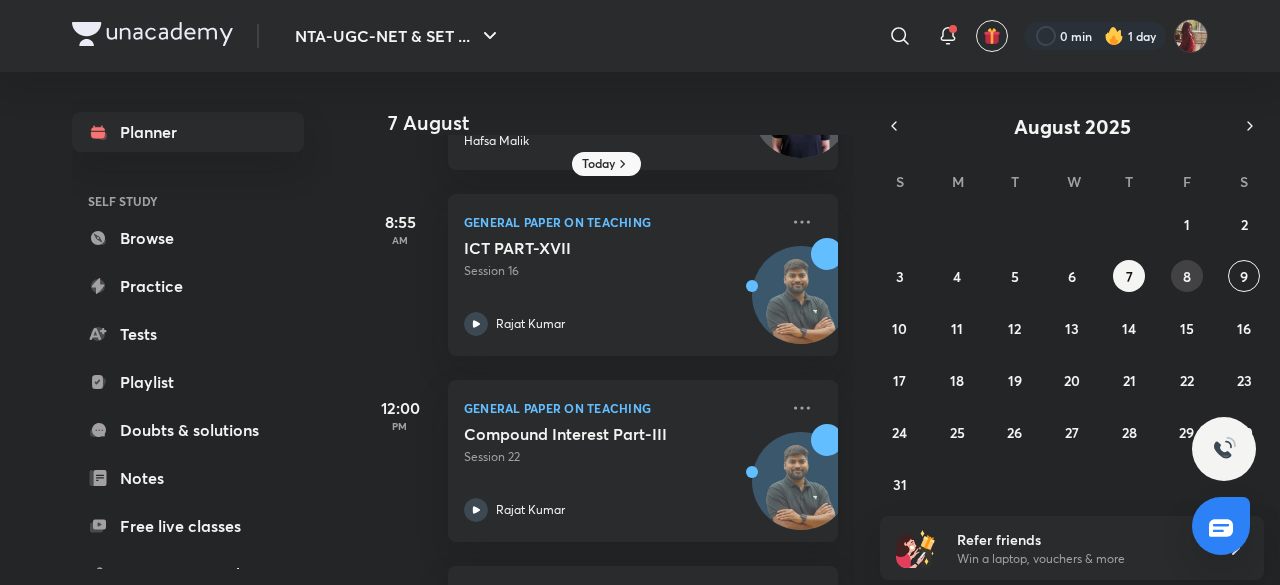 click on "8" at bounding box center (1187, 276) 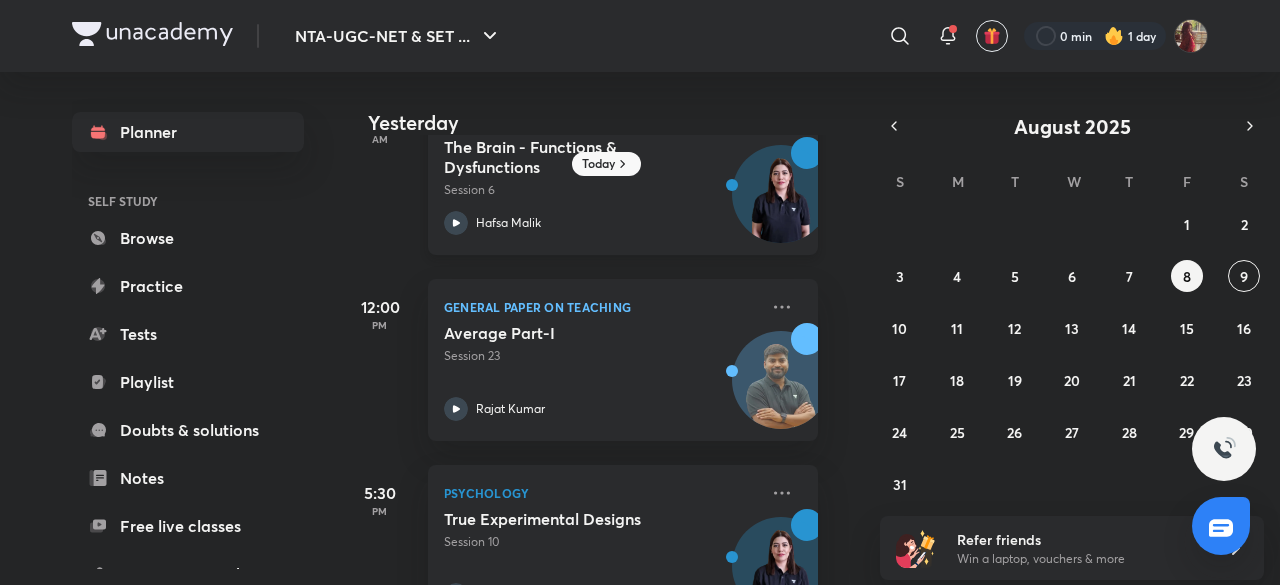 scroll, scrollTop: 0, scrollLeft: 20, axis: horizontal 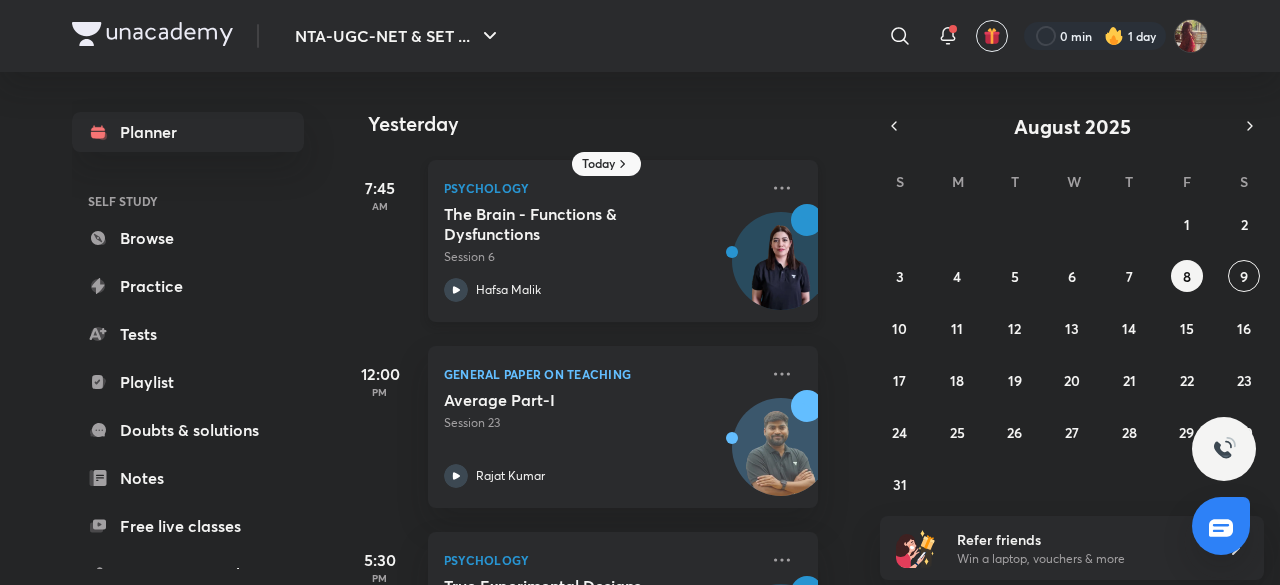 click on "Hafsa Malik" at bounding box center [508, 290] 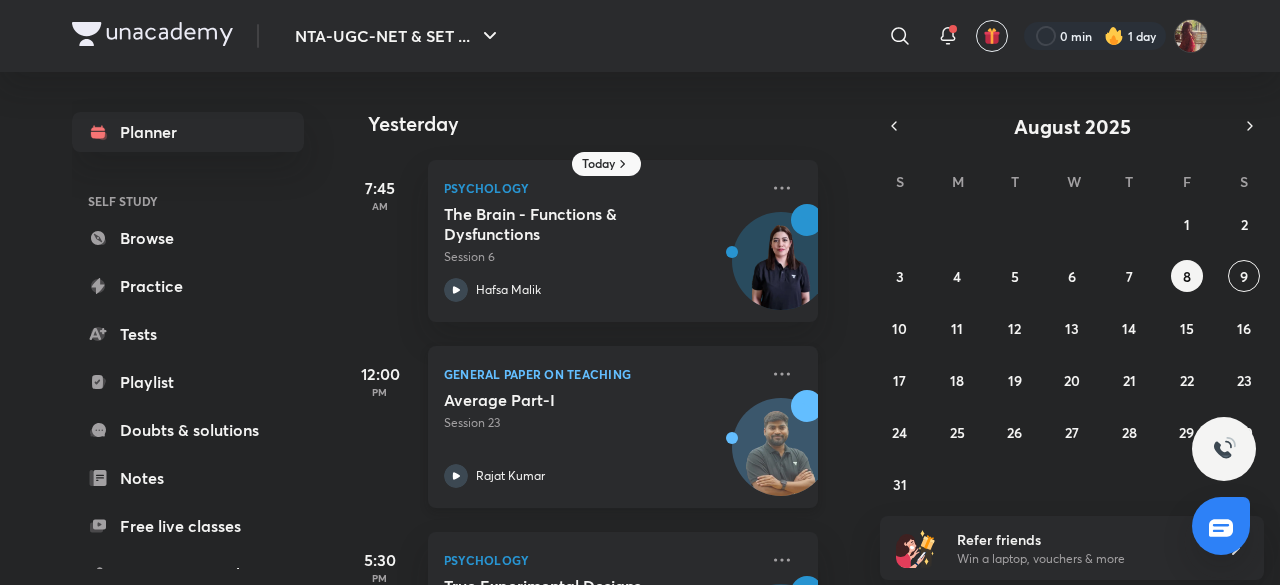 scroll, scrollTop: 141, scrollLeft: 20, axis: both 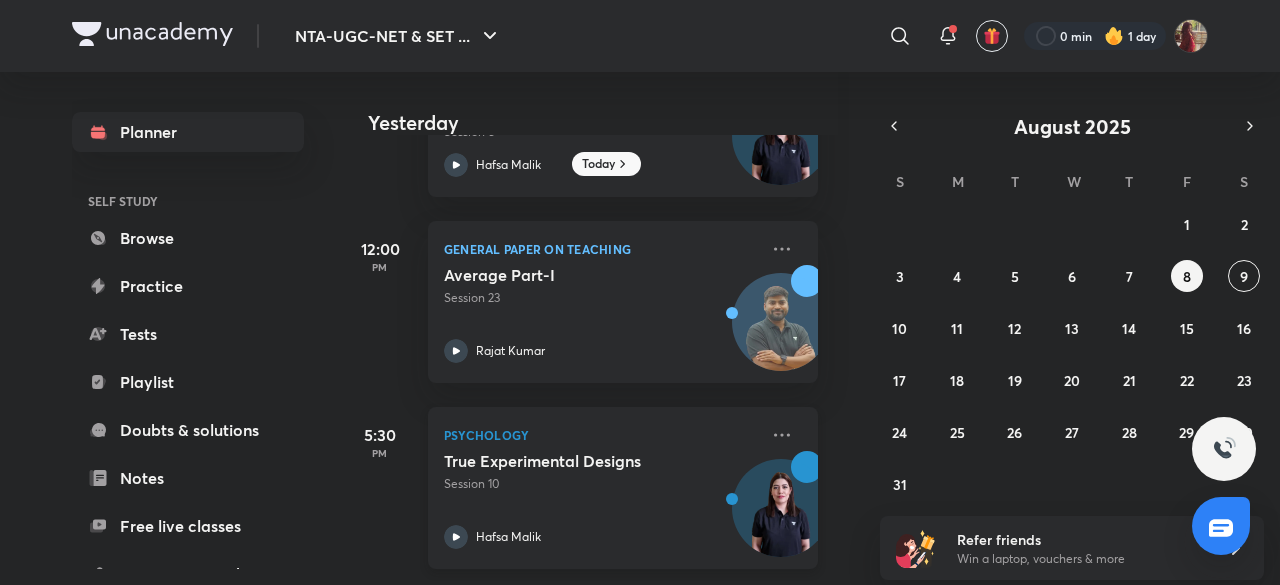 click 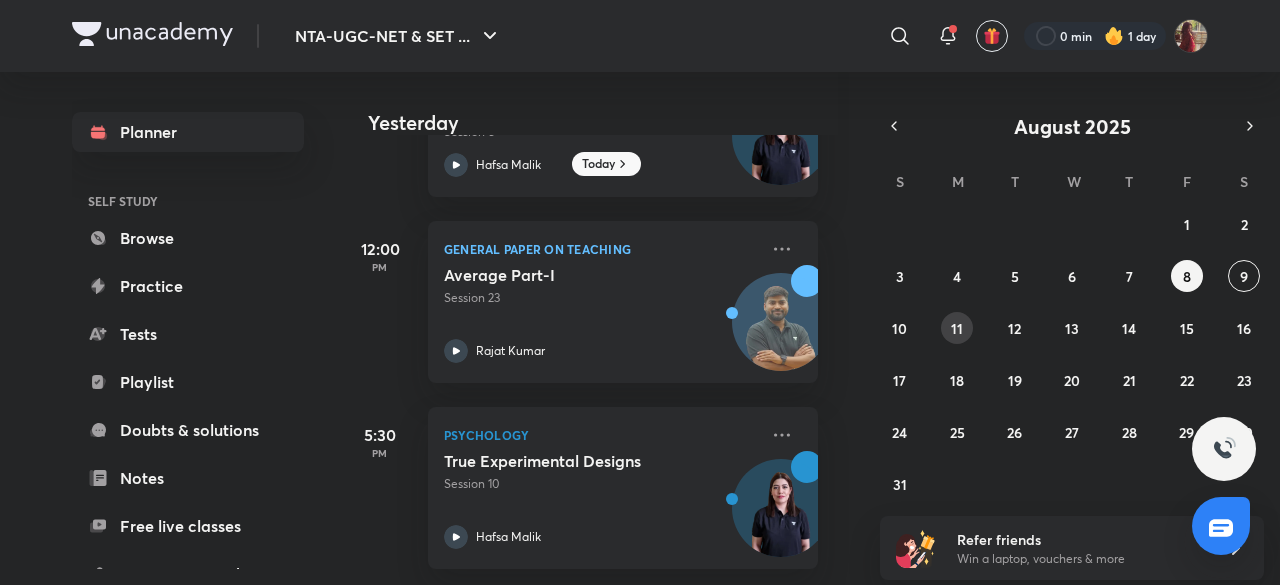 click on "11" at bounding box center (957, 328) 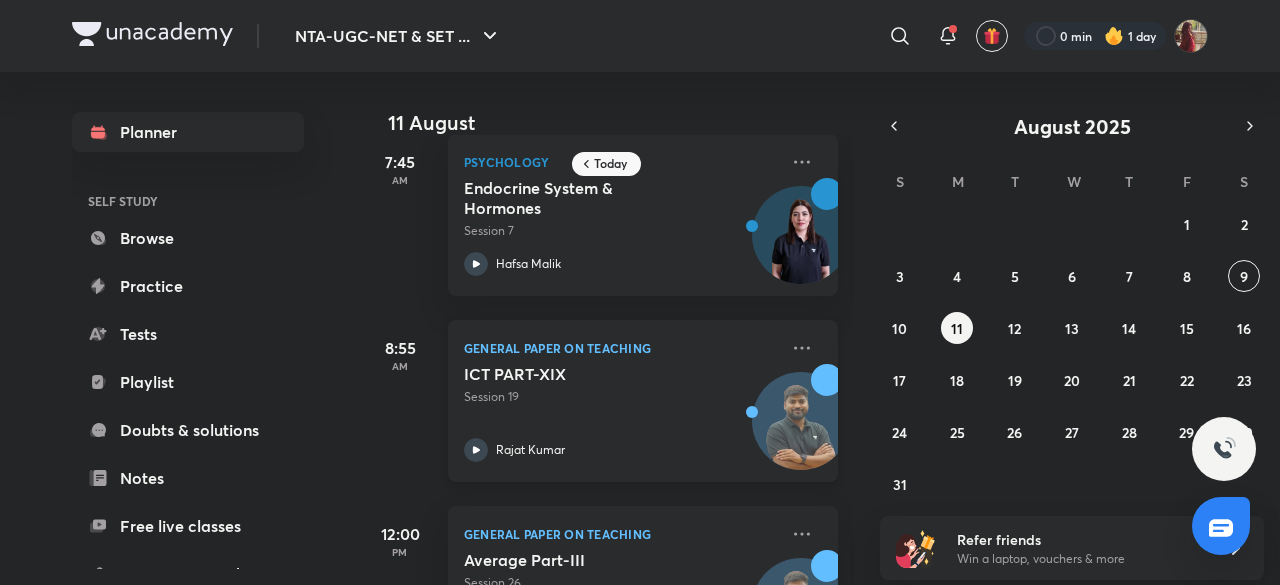 scroll, scrollTop: 22, scrollLeft: 0, axis: vertical 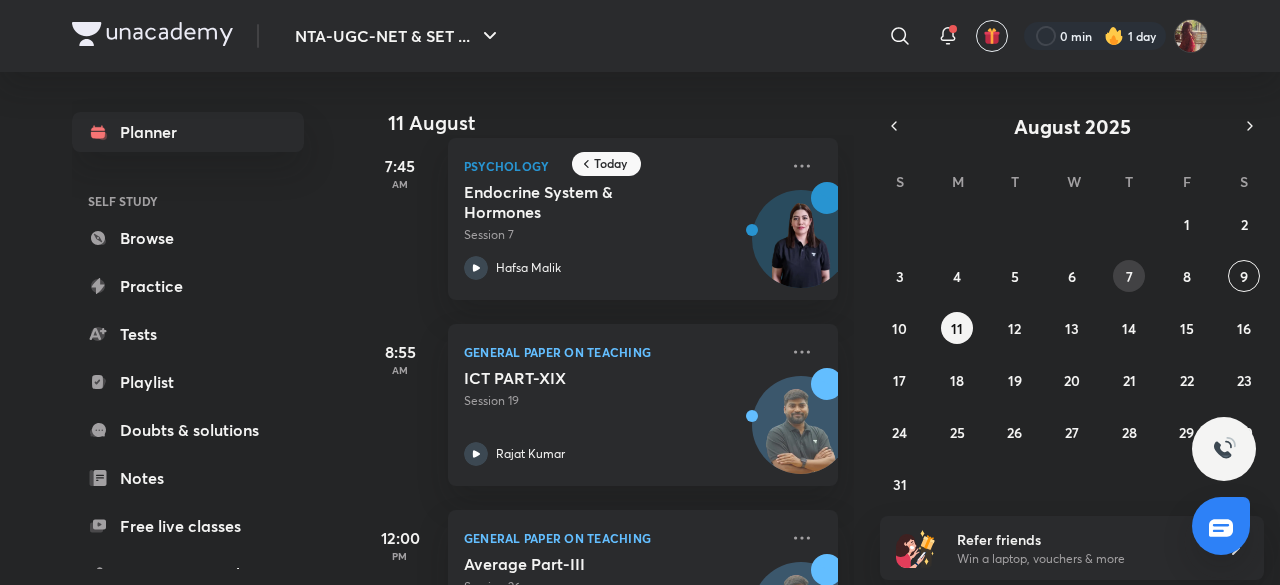 click on "7" at bounding box center [1129, 276] 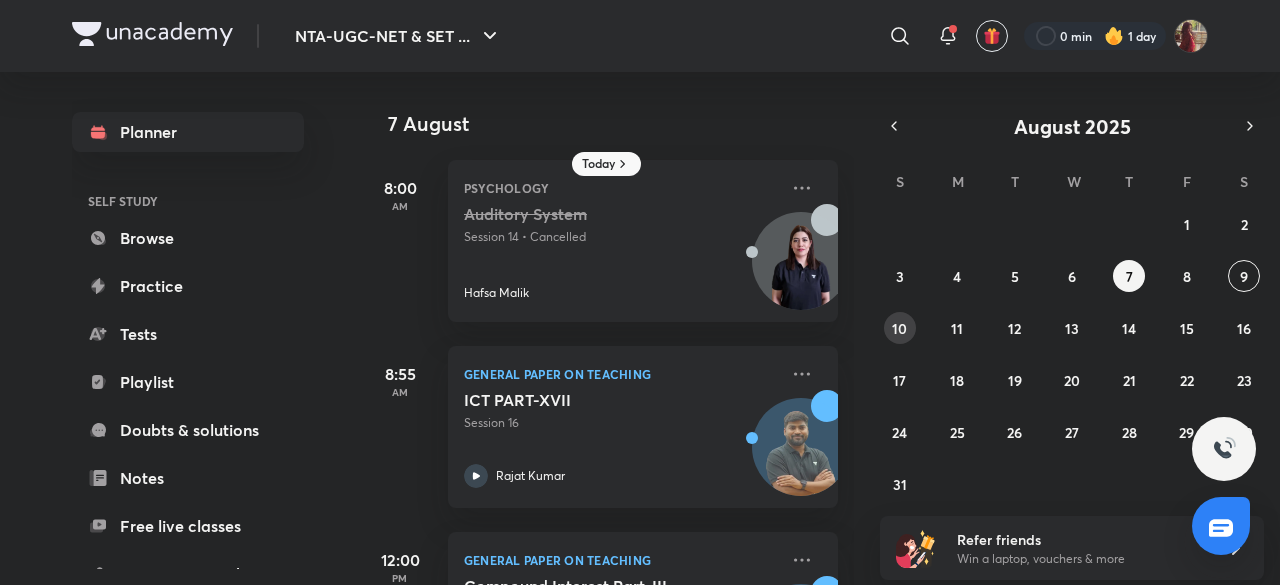 click on "10" at bounding box center (900, 328) 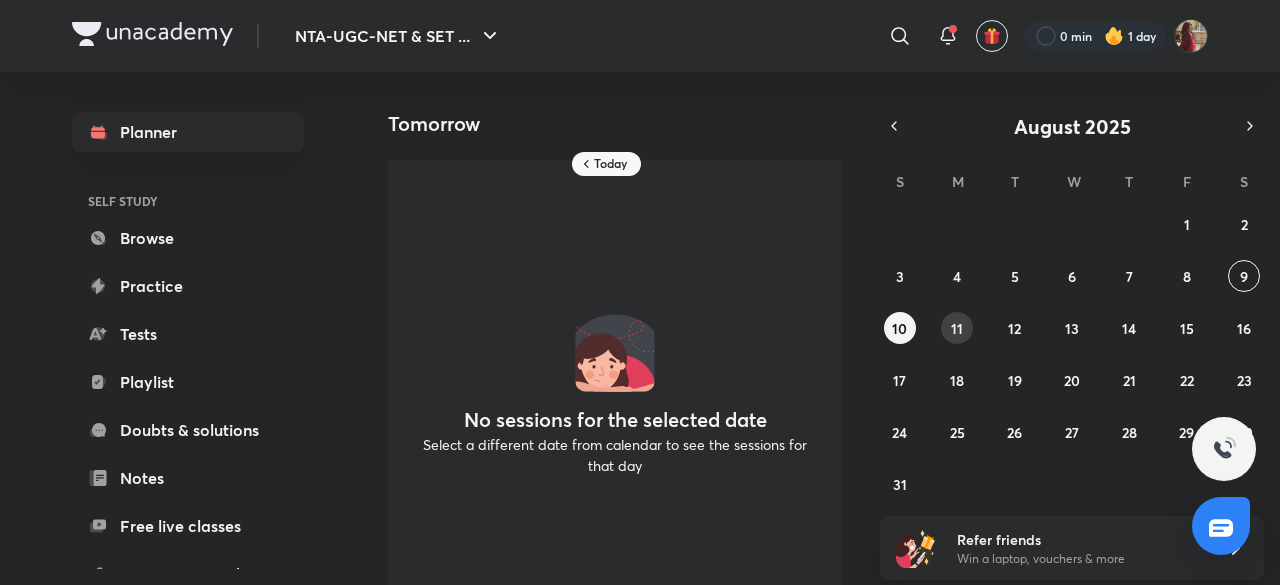 click on "11" at bounding box center [957, 328] 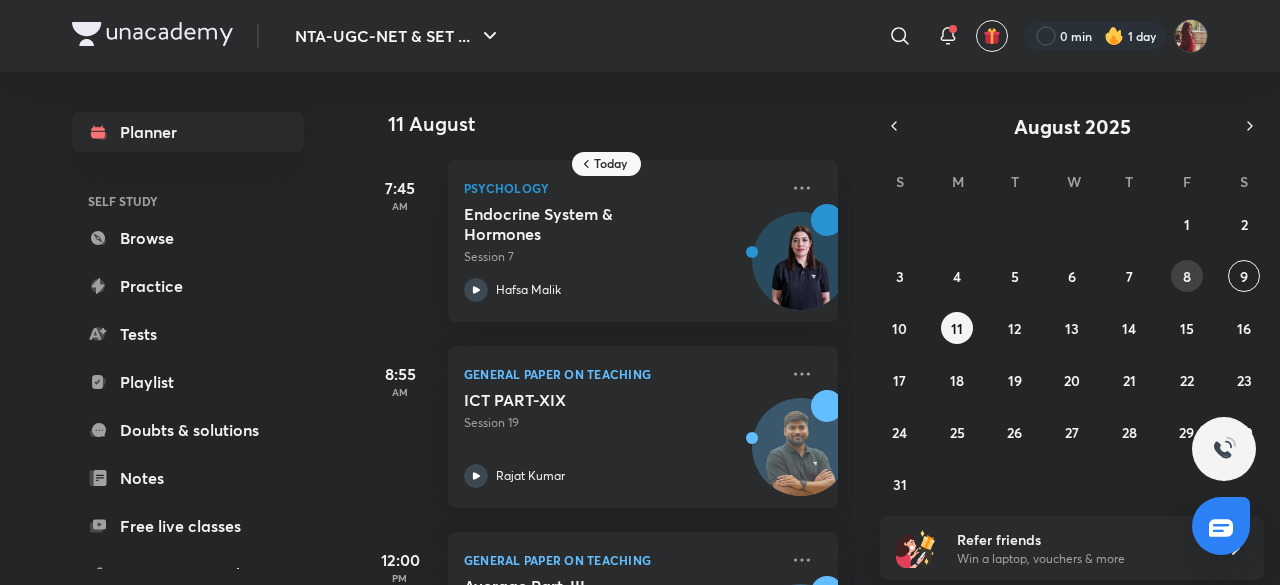 click on "8" at bounding box center [1187, 276] 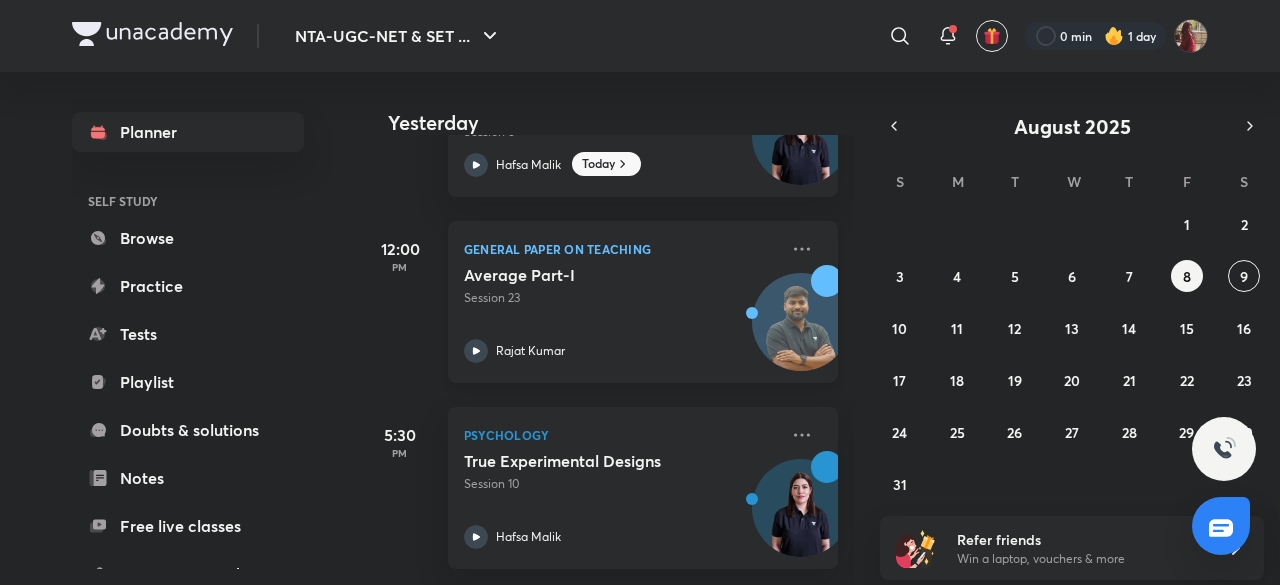 scroll, scrollTop: 0, scrollLeft: 0, axis: both 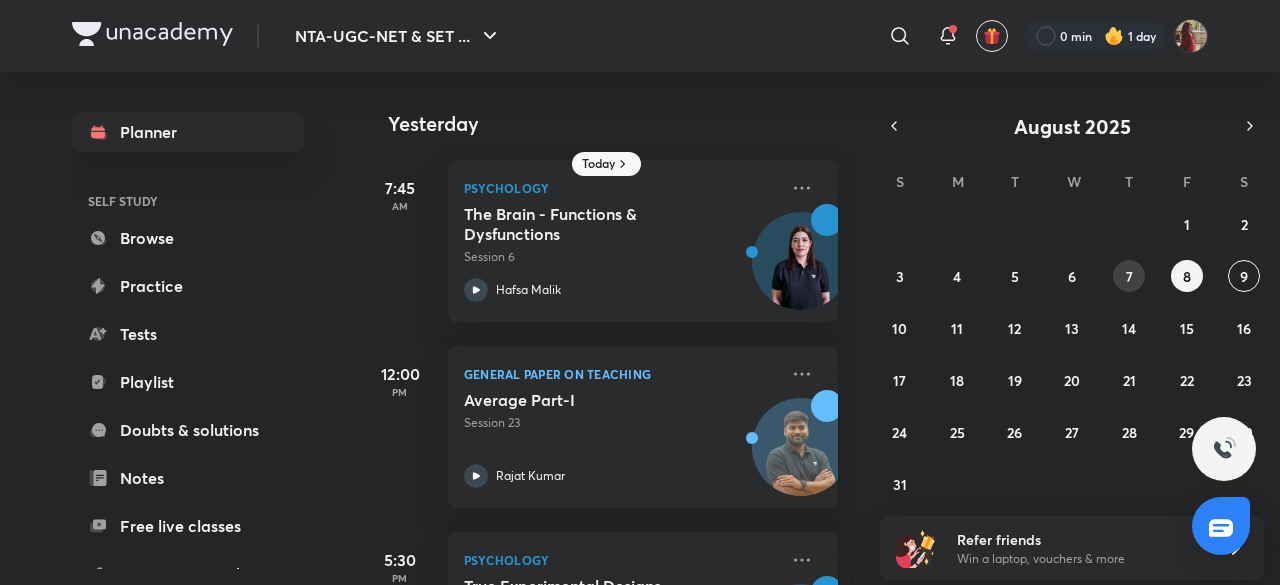click on "7" at bounding box center (1129, 276) 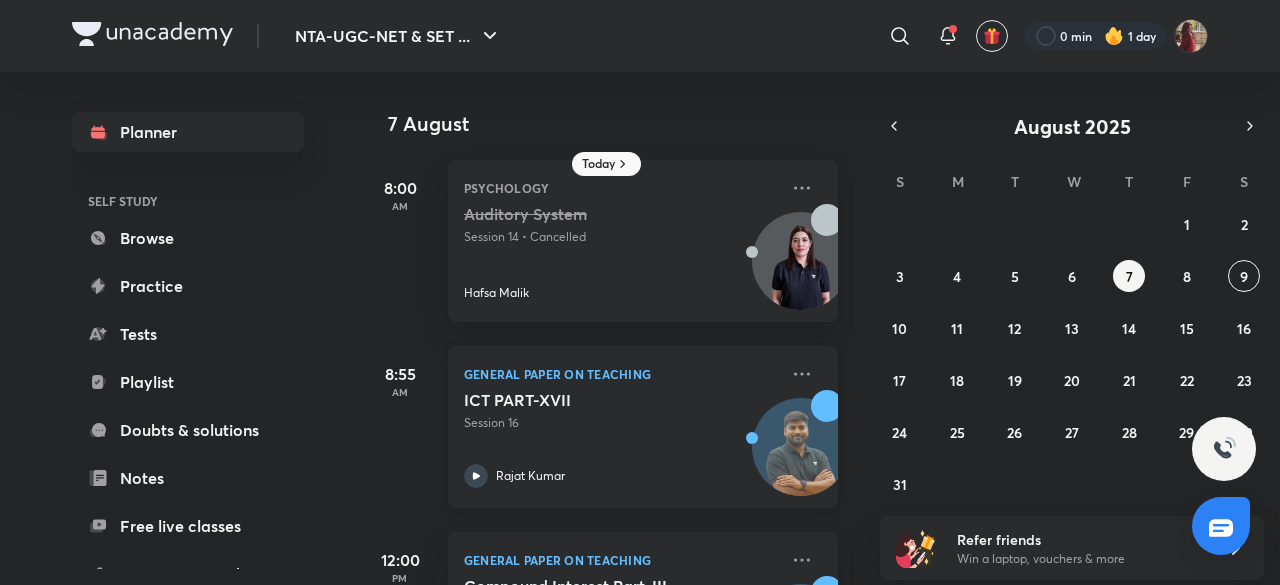 click on "Rajat Kumar" at bounding box center [530, 476] 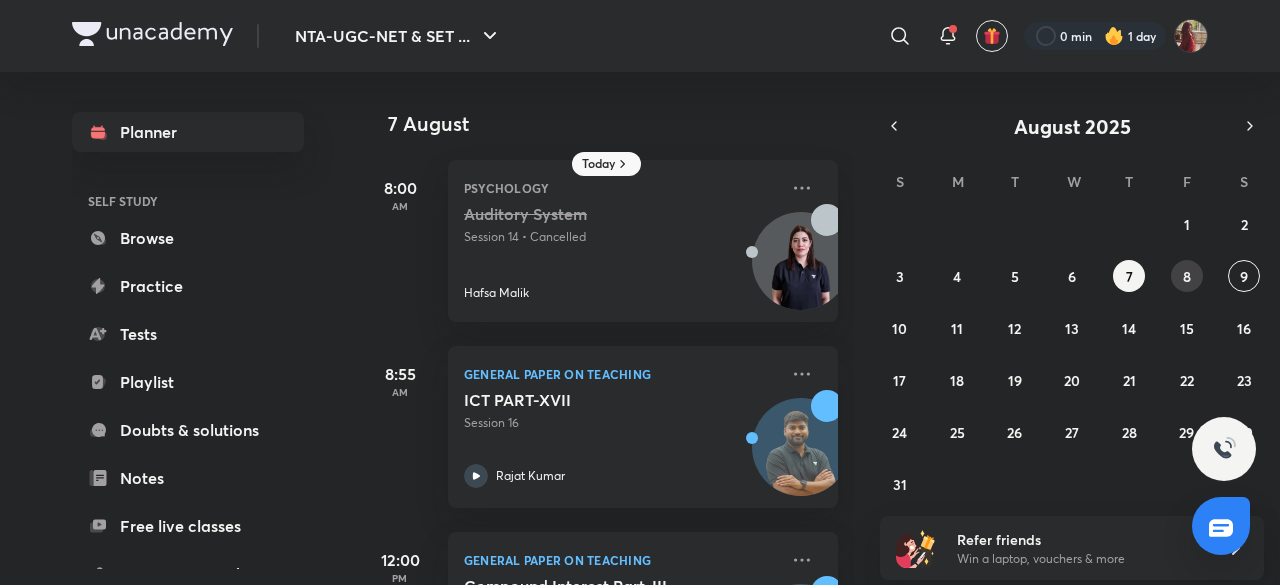 click on "8" at bounding box center [1187, 276] 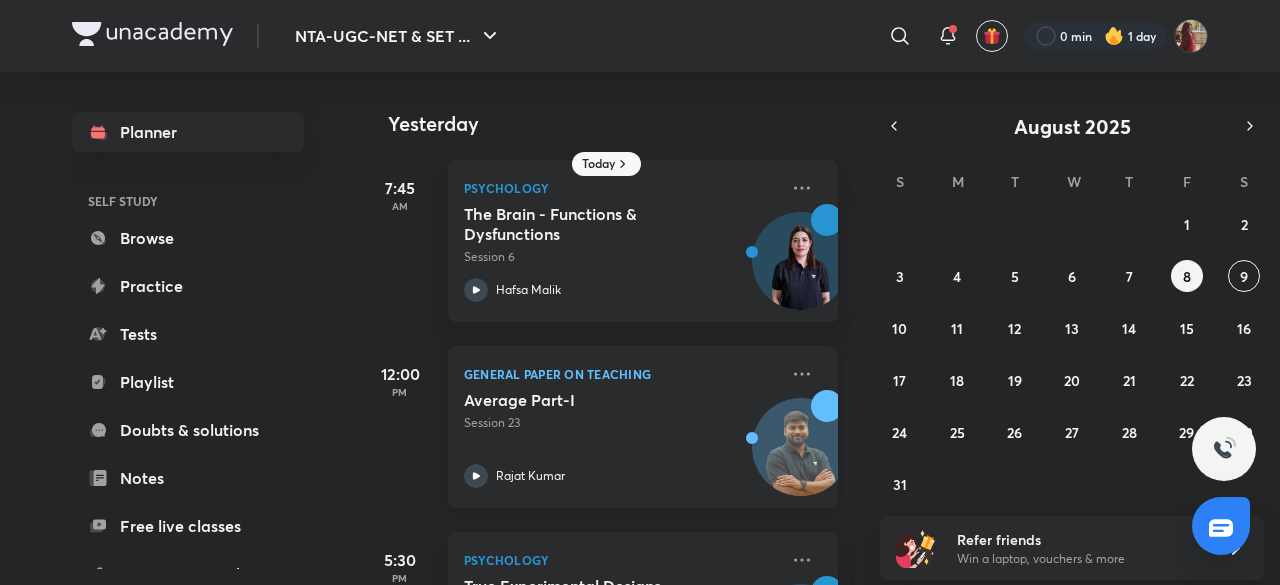 click 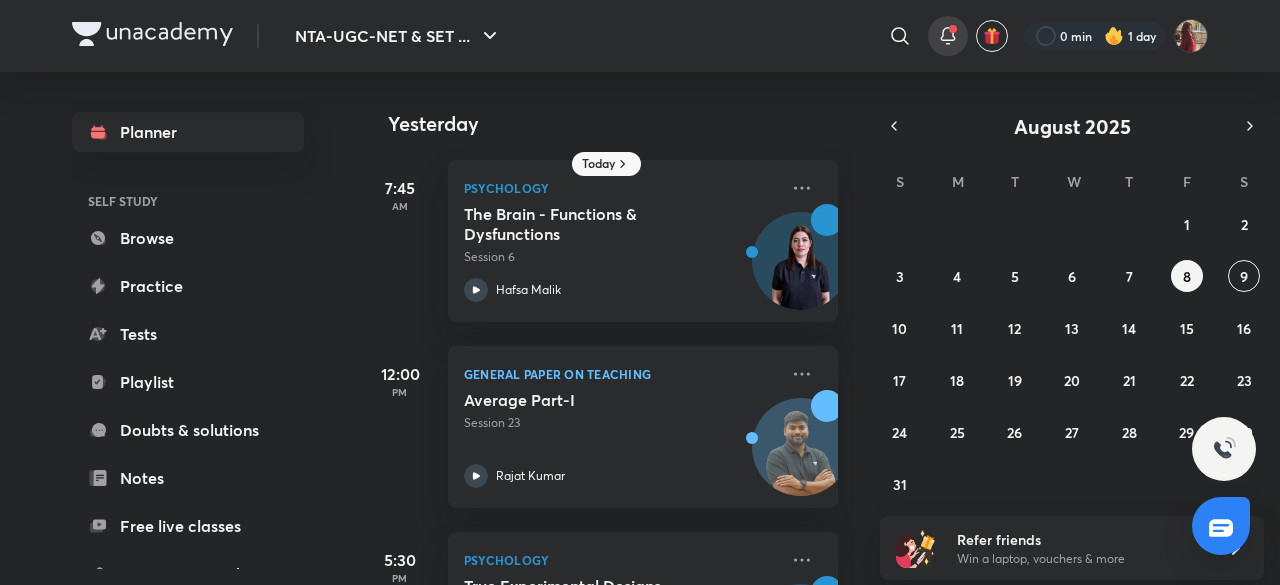 click 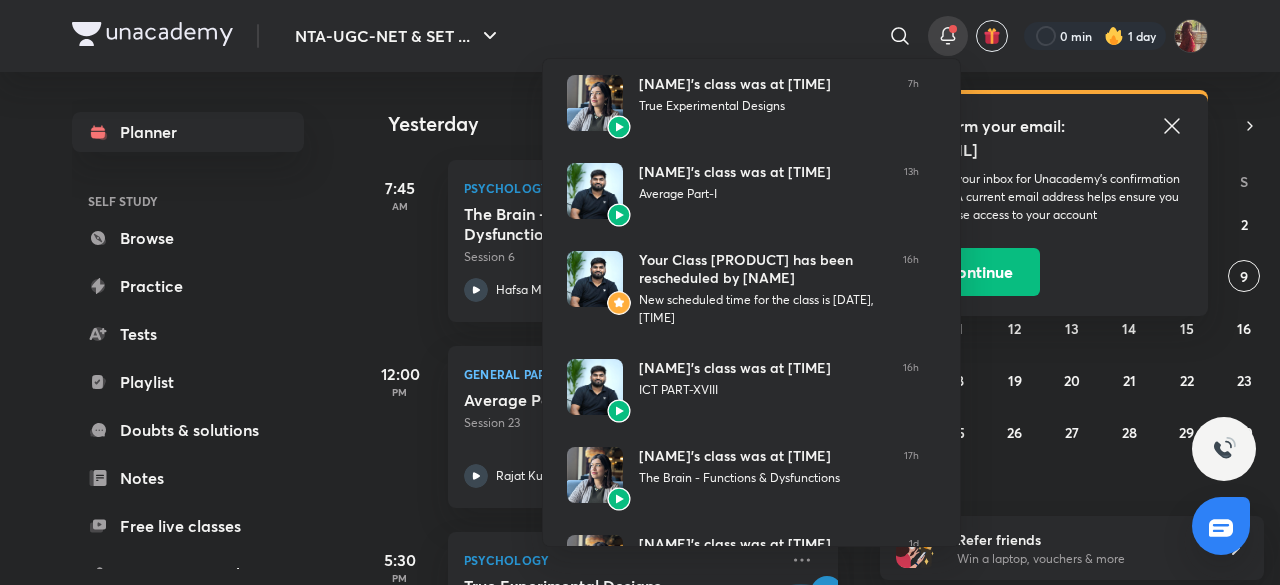 click at bounding box center [640, 292] 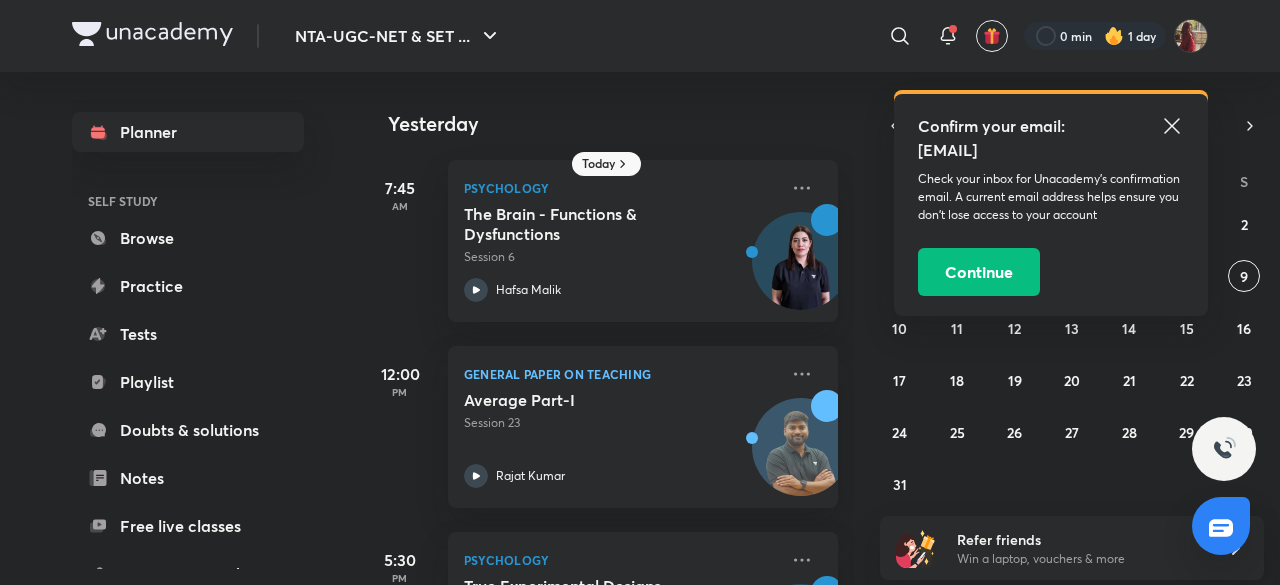 click 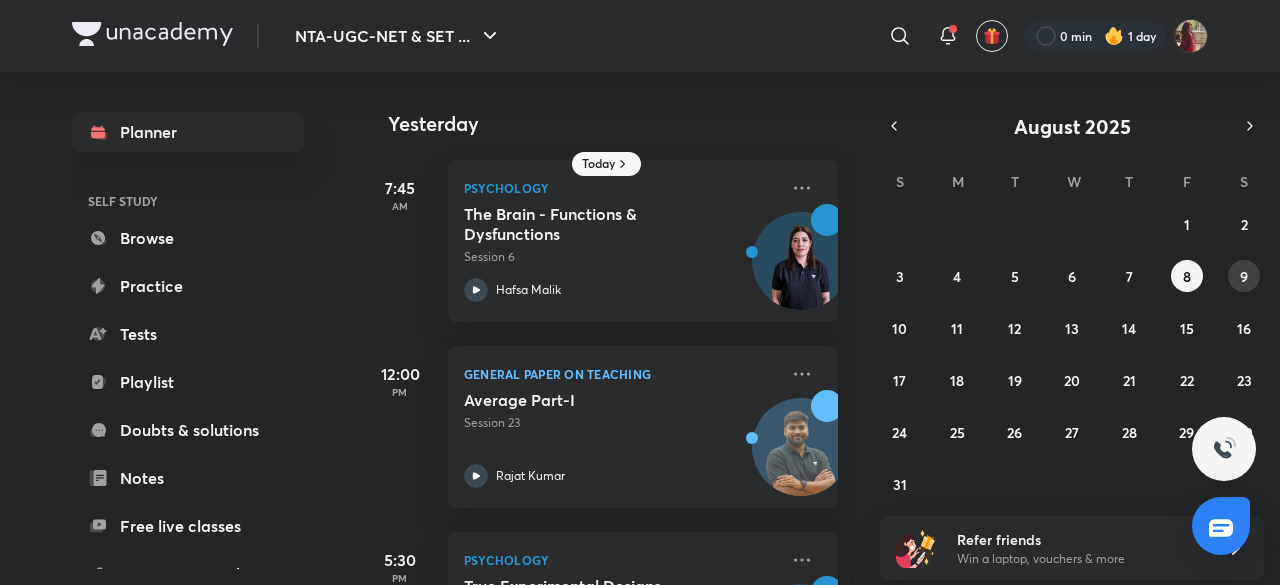click on "9" at bounding box center (1244, 276) 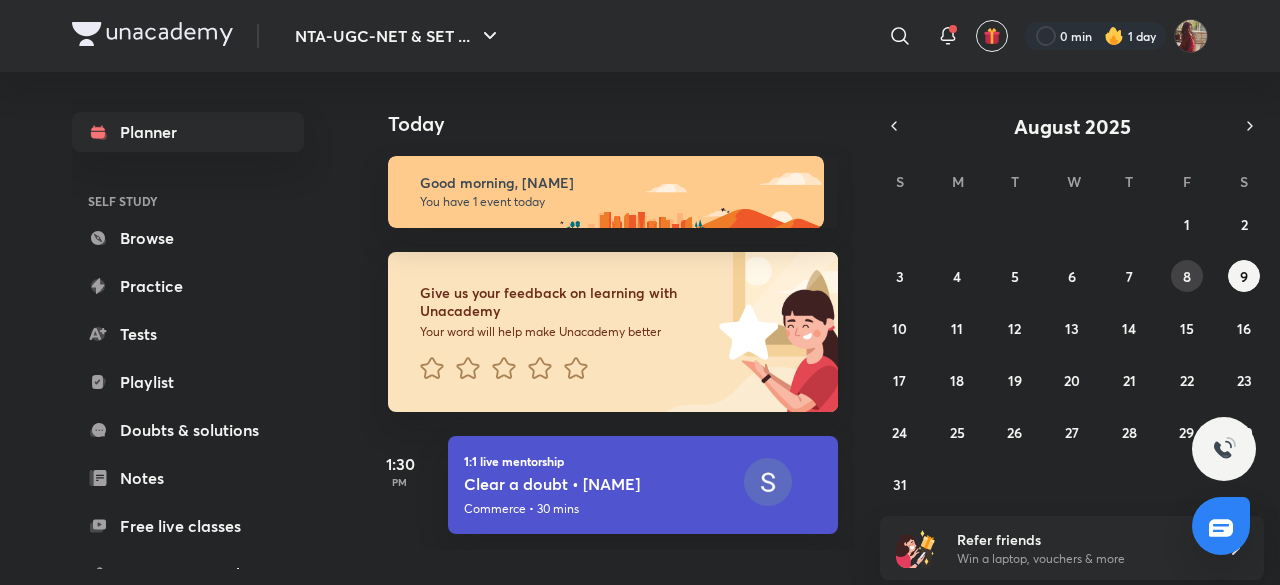 click on "8" at bounding box center (1187, 276) 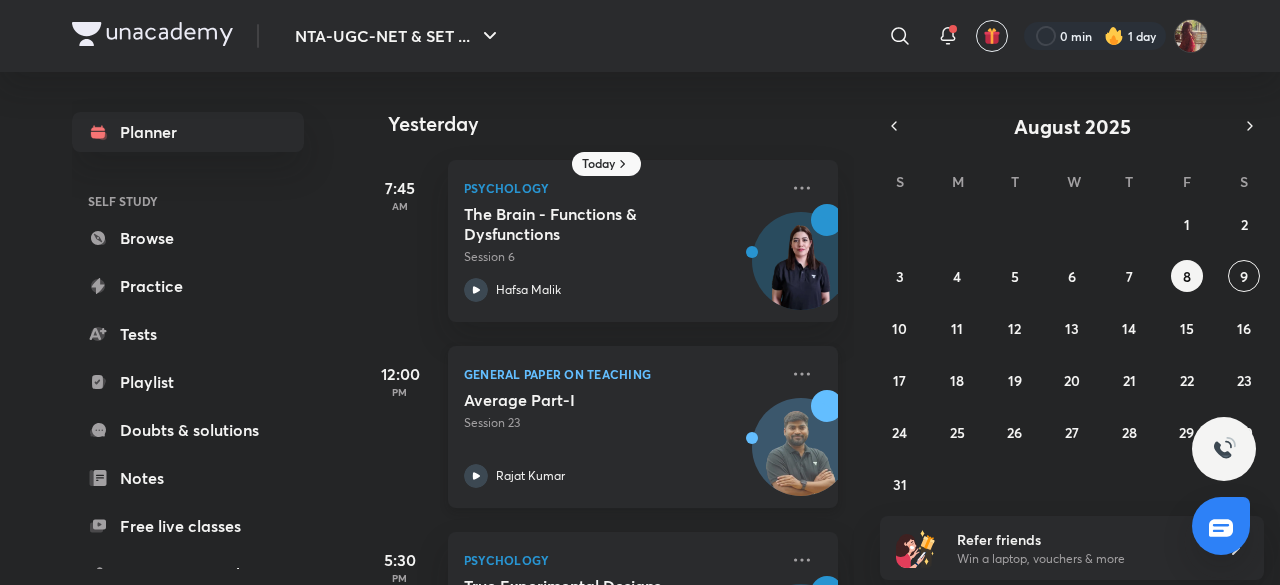 scroll, scrollTop: 141, scrollLeft: 0, axis: vertical 